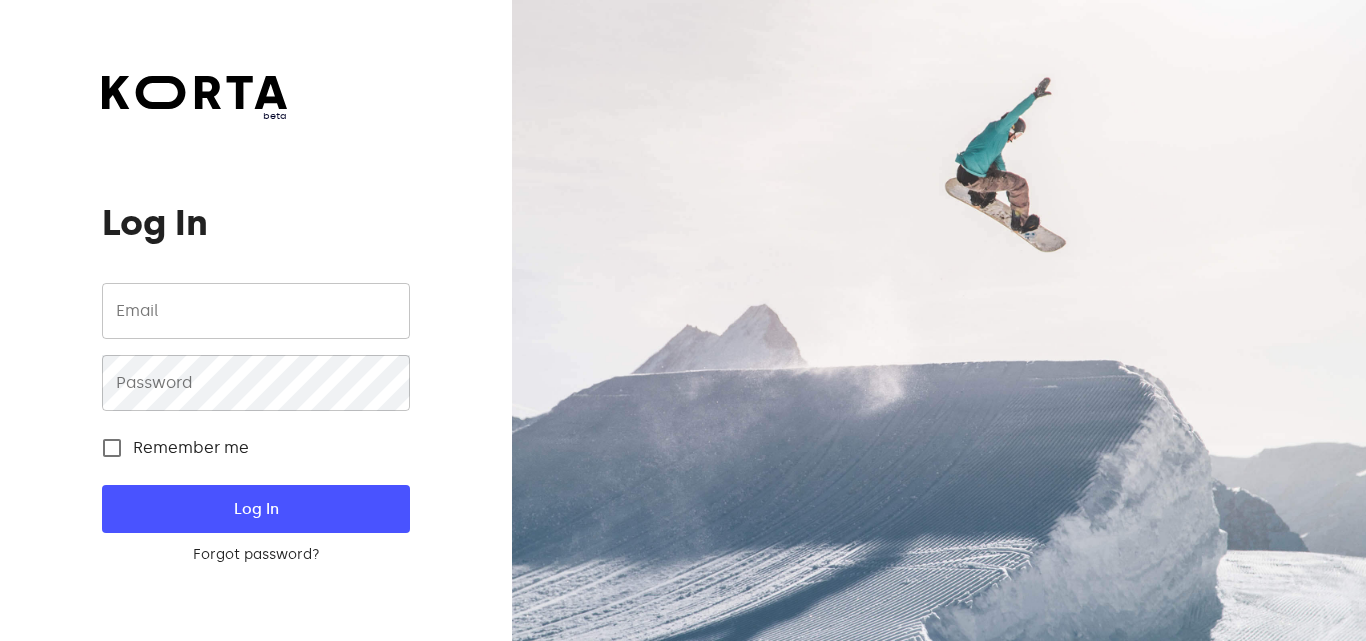 scroll, scrollTop: 0, scrollLeft: 0, axis: both 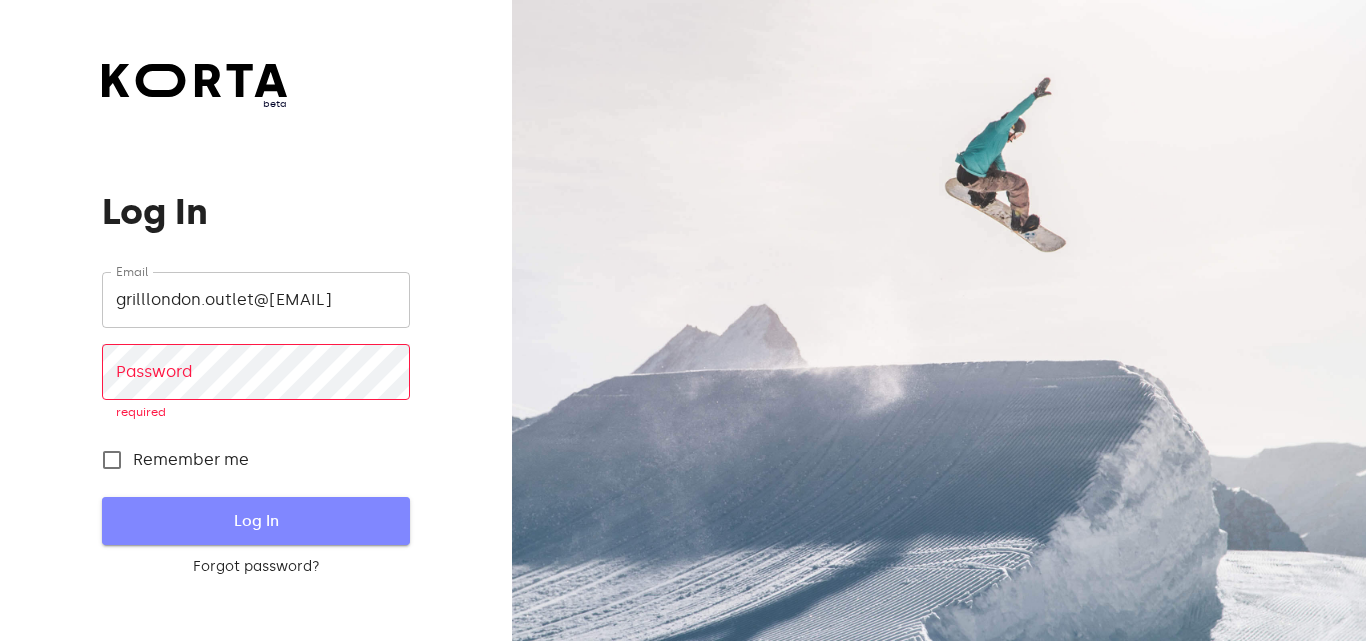 click on "Log In" at bounding box center [255, 521] 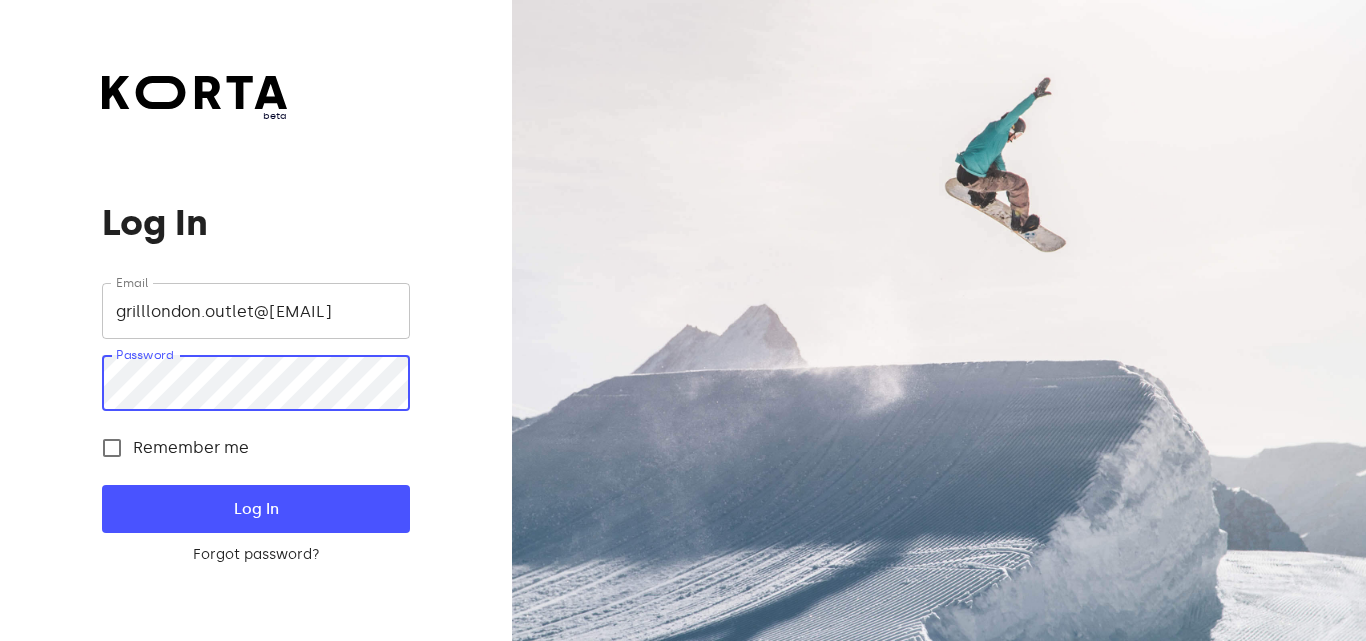 click on "Log In" at bounding box center [255, 509] 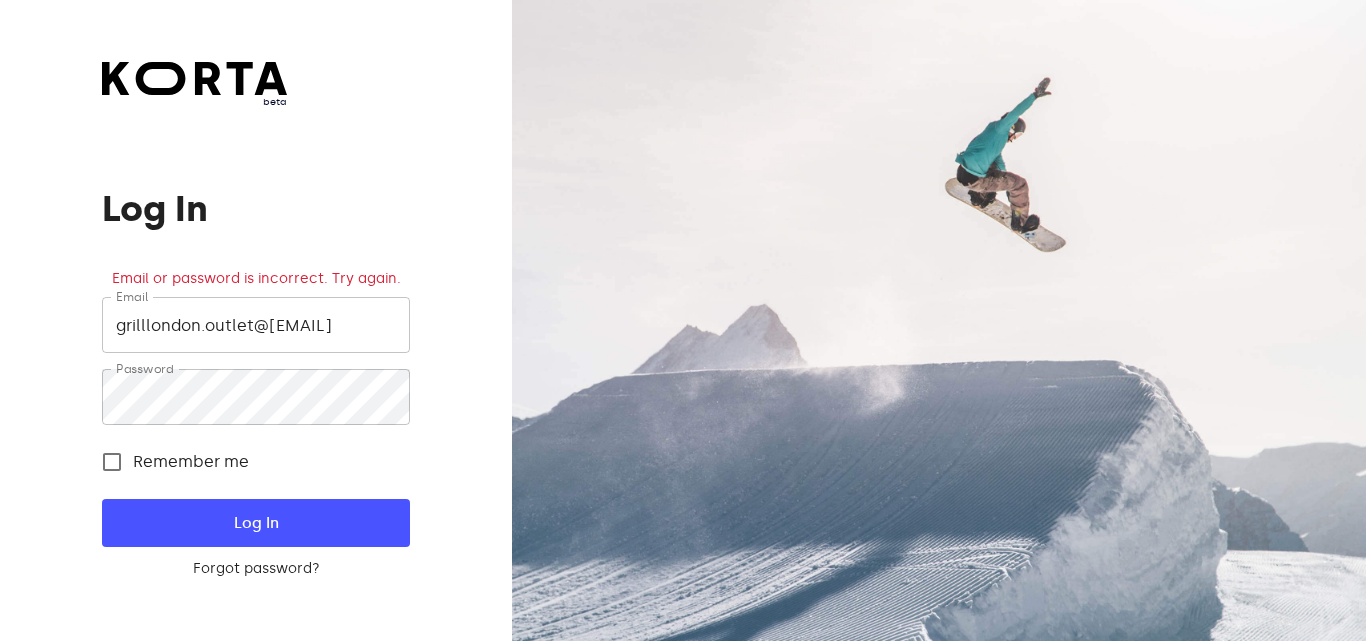 click on "grilllondon.outlet@[EMAIL]" at bounding box center [255, 325] 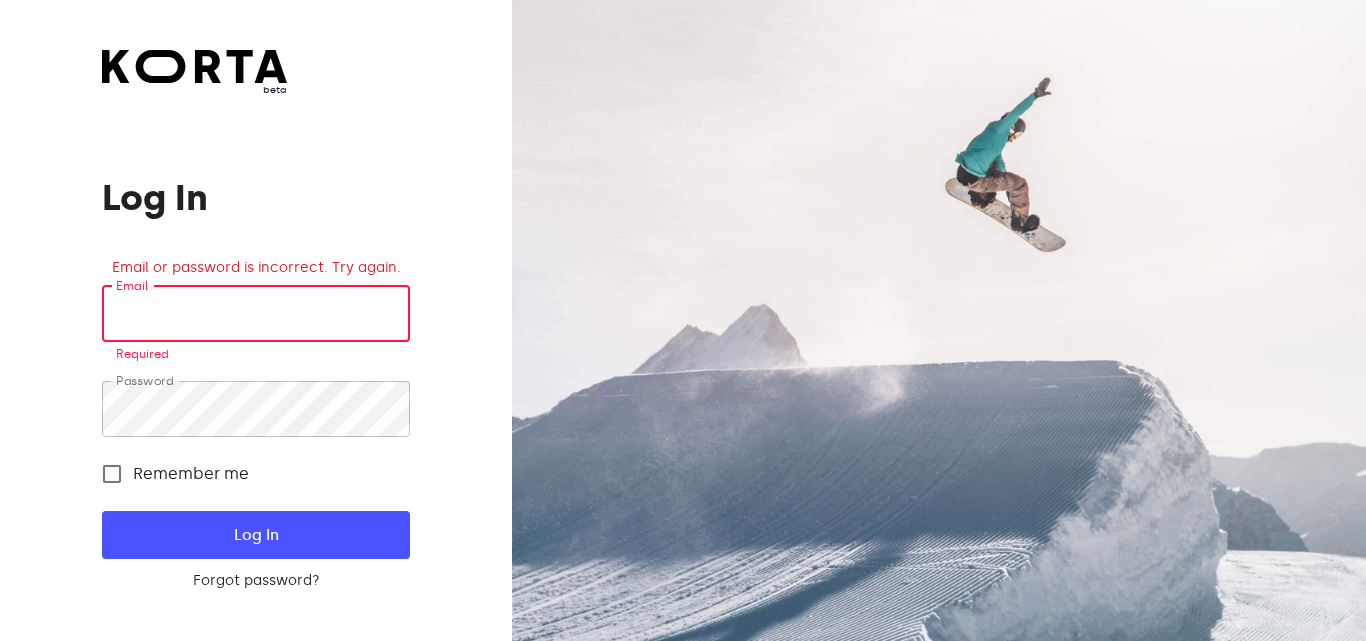 click at bounding box center [255, 314] 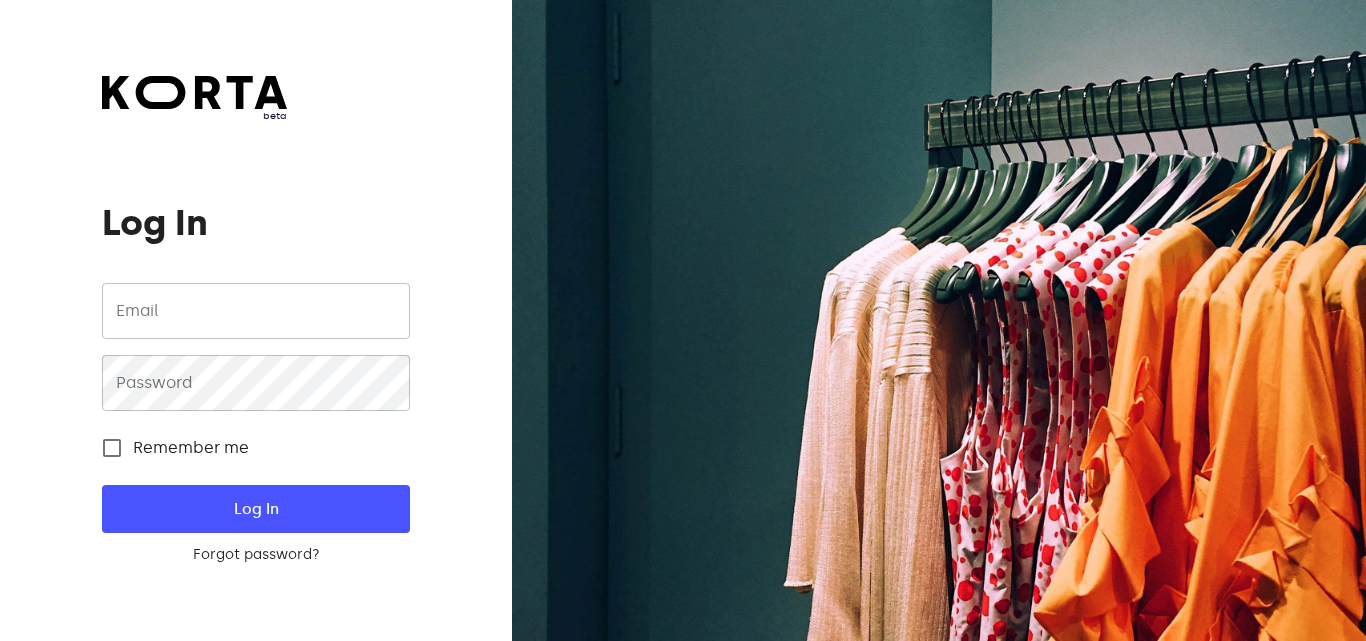 scroll, scrollTop: 0, scrollLeft: 0, axis: both 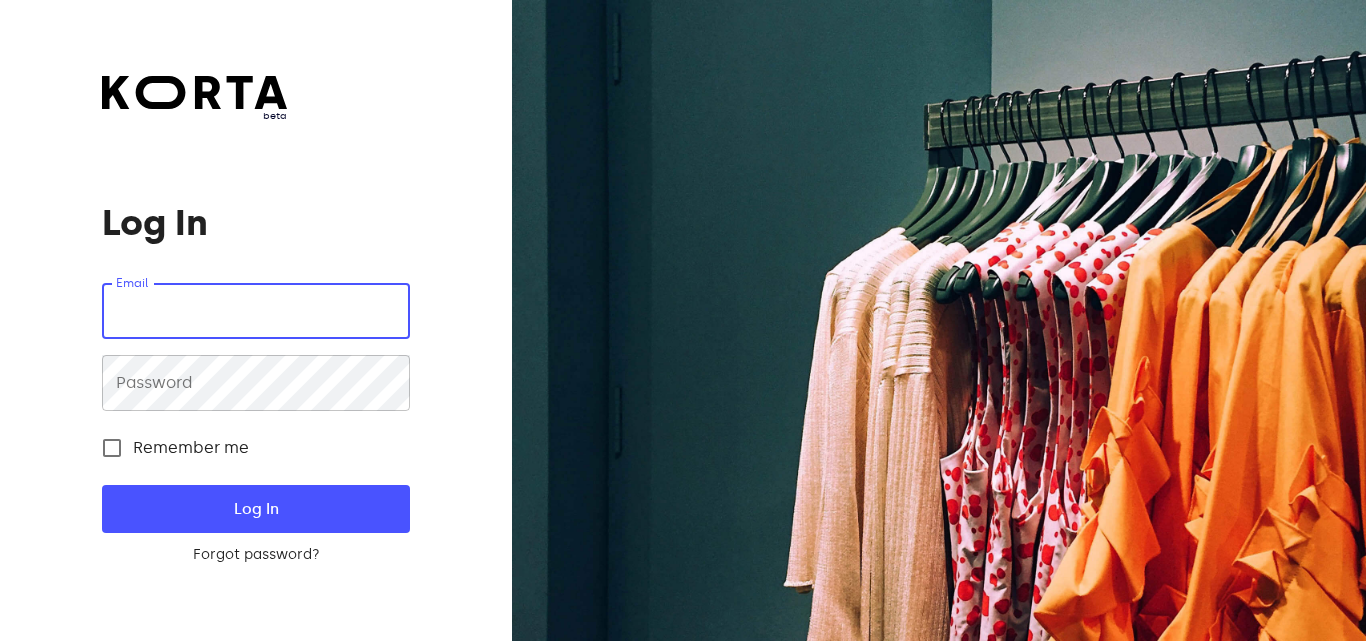 type on "grilllondon.outlet@[EMAIL]" 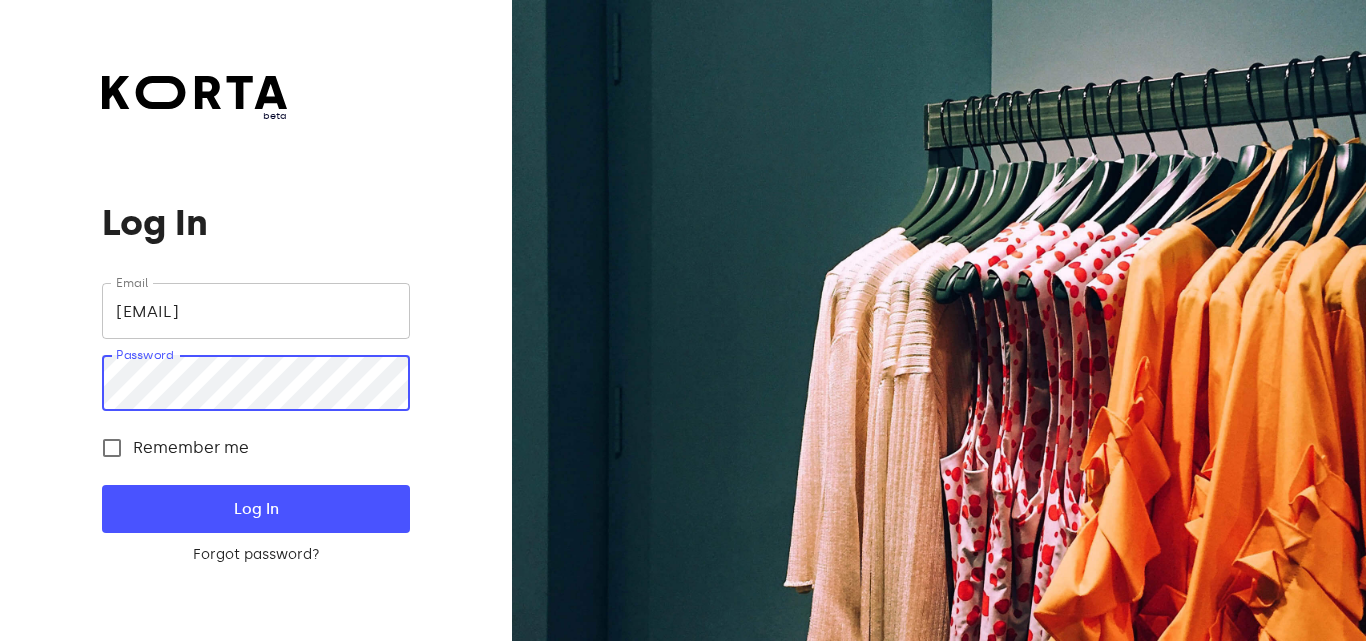 click on "Log In" at bounding box center (255, 509) 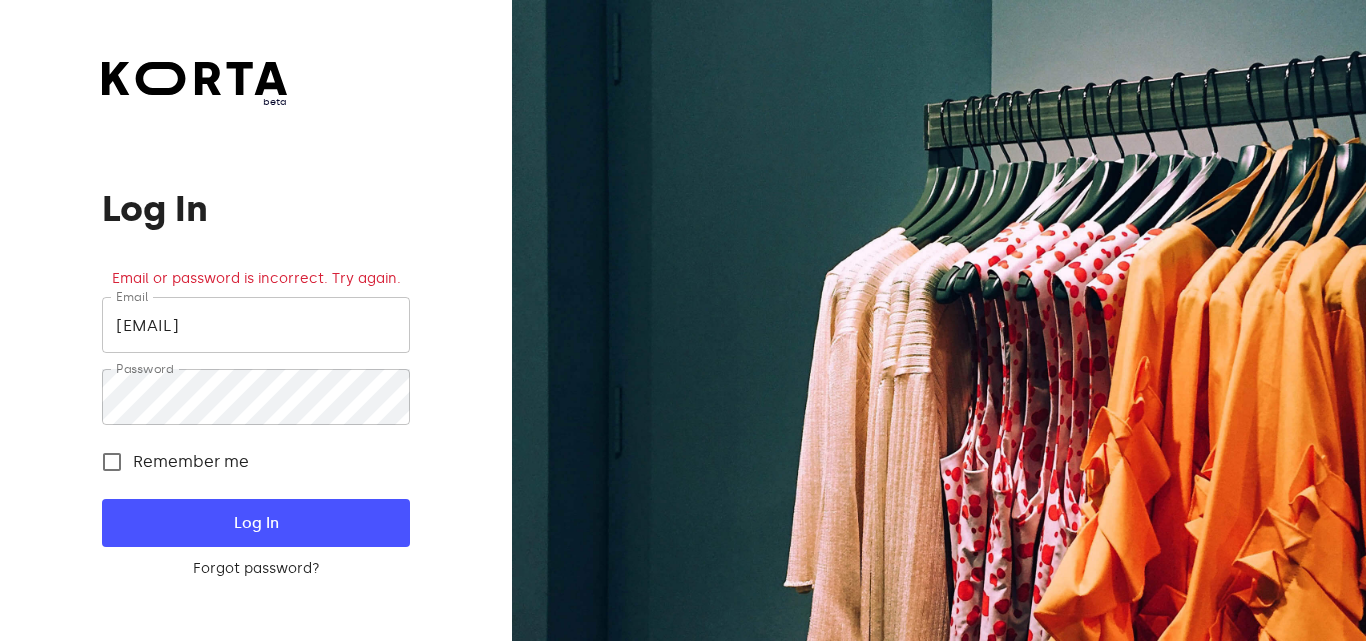 click on "beta Log In Email or password is incorrect. Try again. Email grilllondon.outlet@gmail.com Email Password Password Remember me Log In Forgot password? Log In with PIN Need an Account?   Create an account" at bounding box center [256, 320] 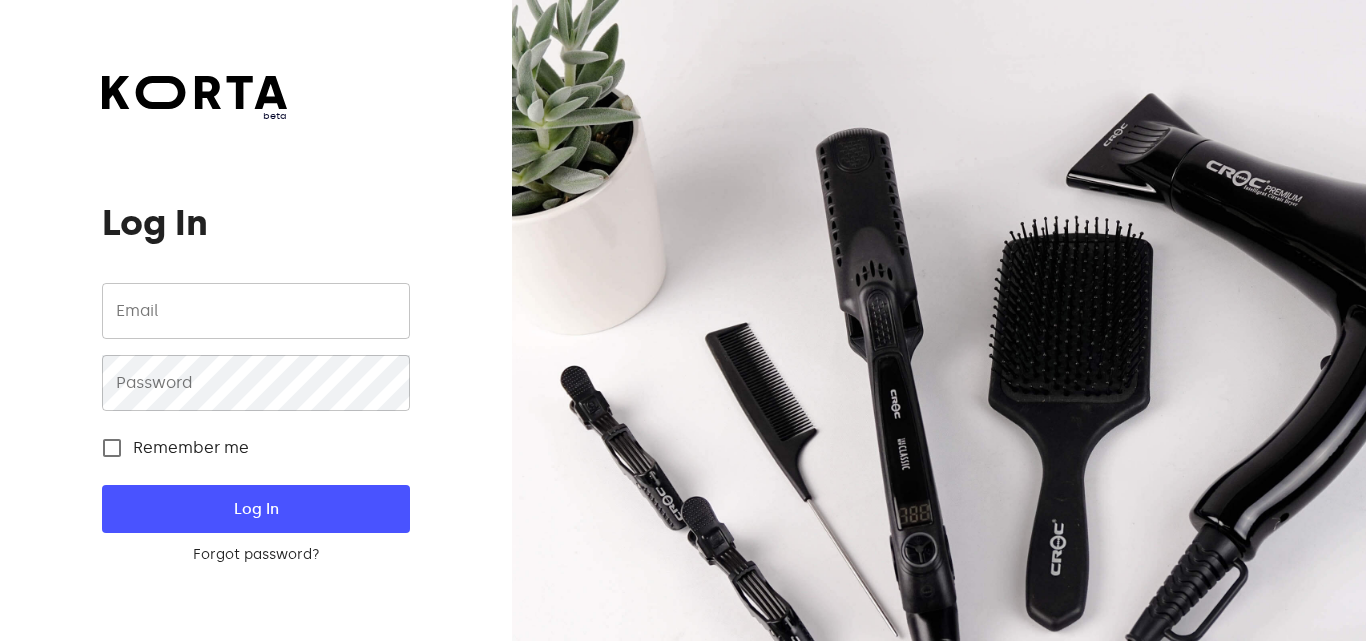 scroll, scrollTop: 0, scrollLeft: 0, axis: both 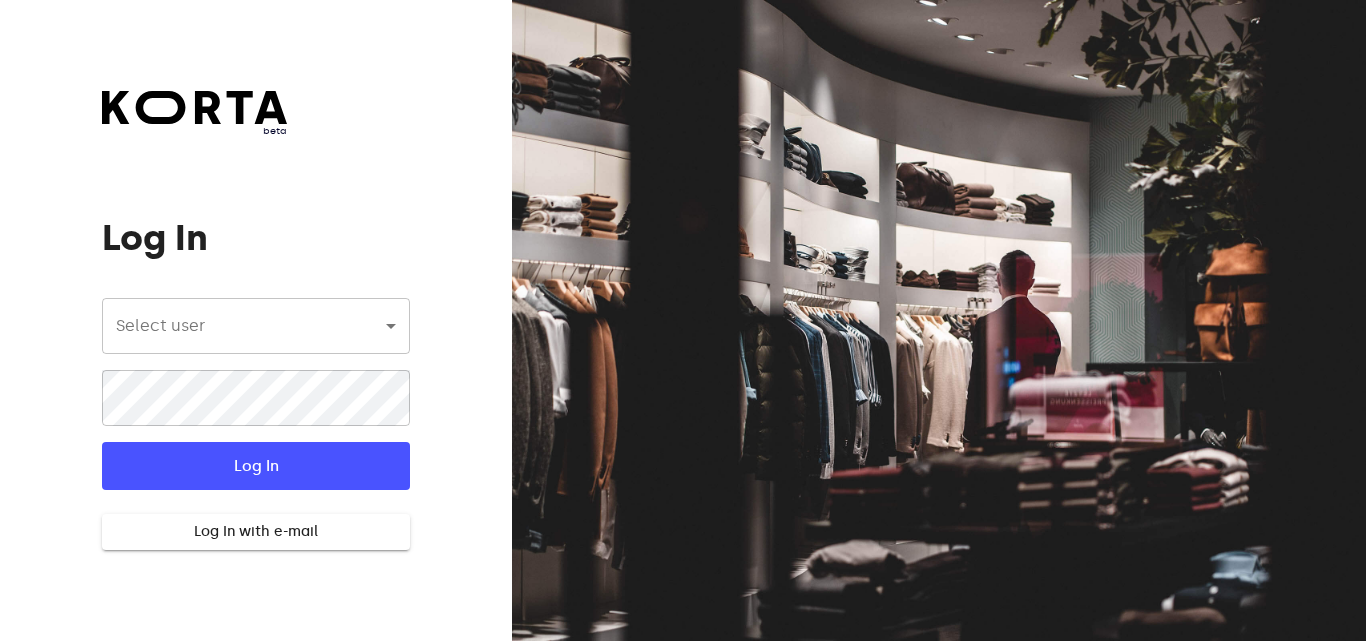 click on "beta Log In Select user ​ ​ ​ Log In Log In with e-mail Need an Account?   Create an account
Korta" at bounding box center [683, 320] 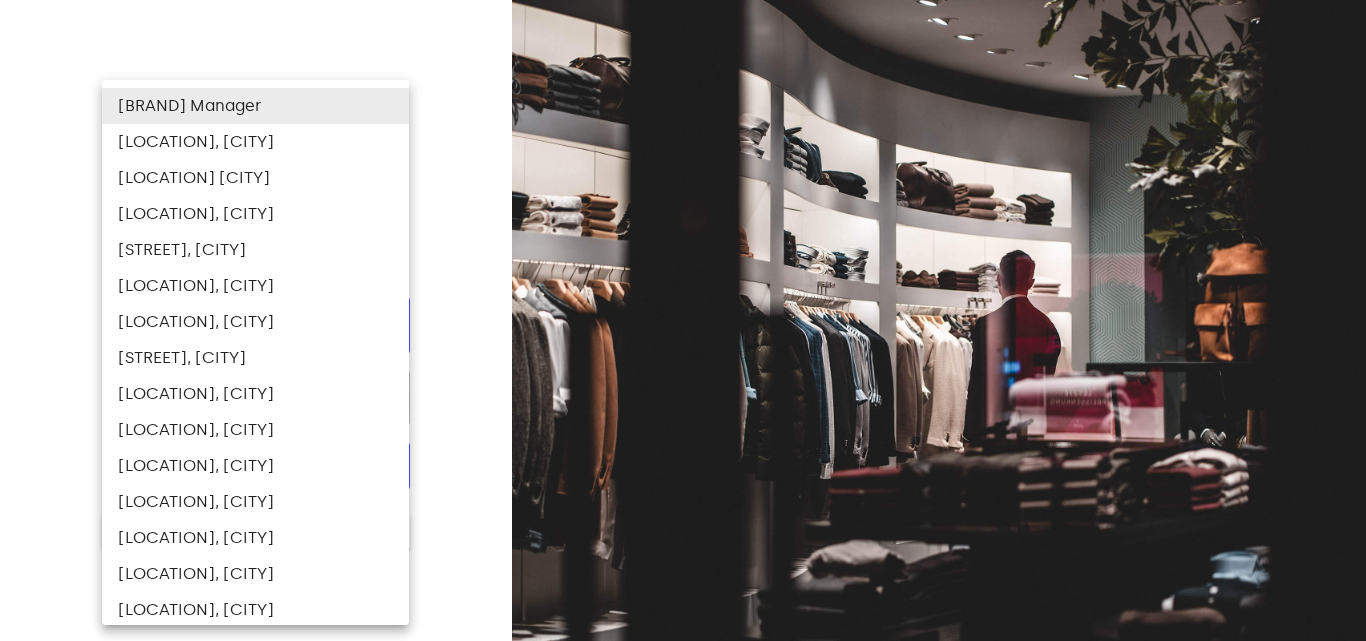 type 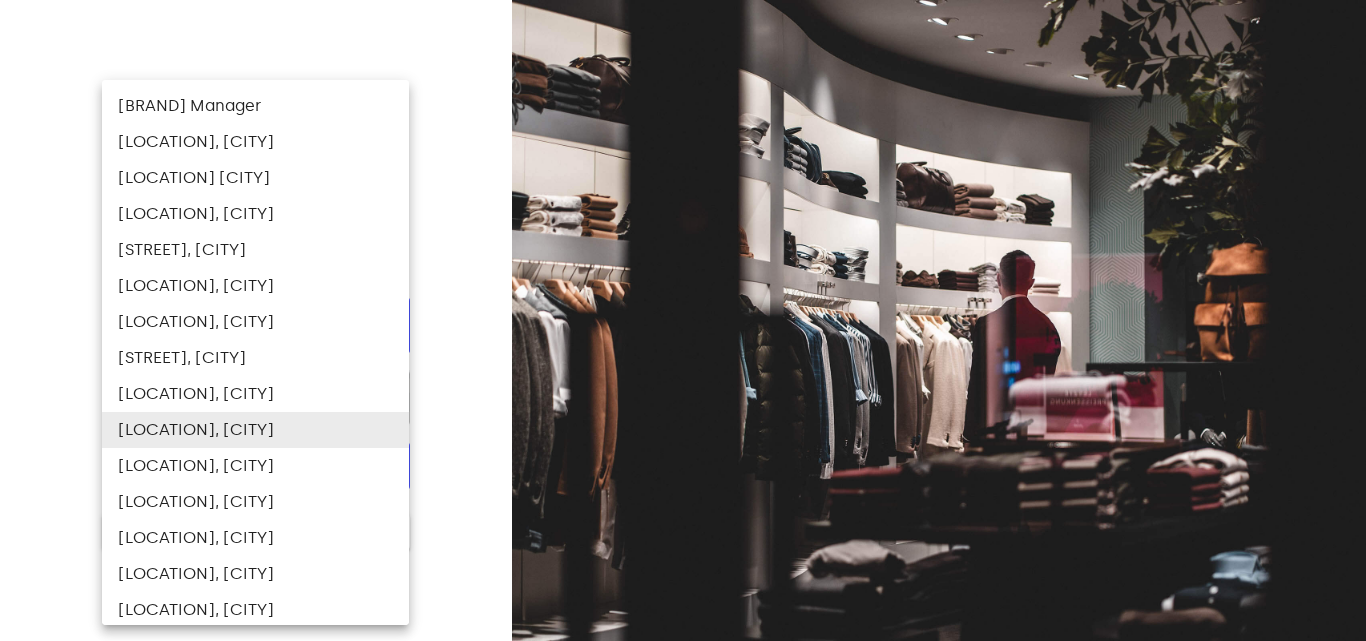 type 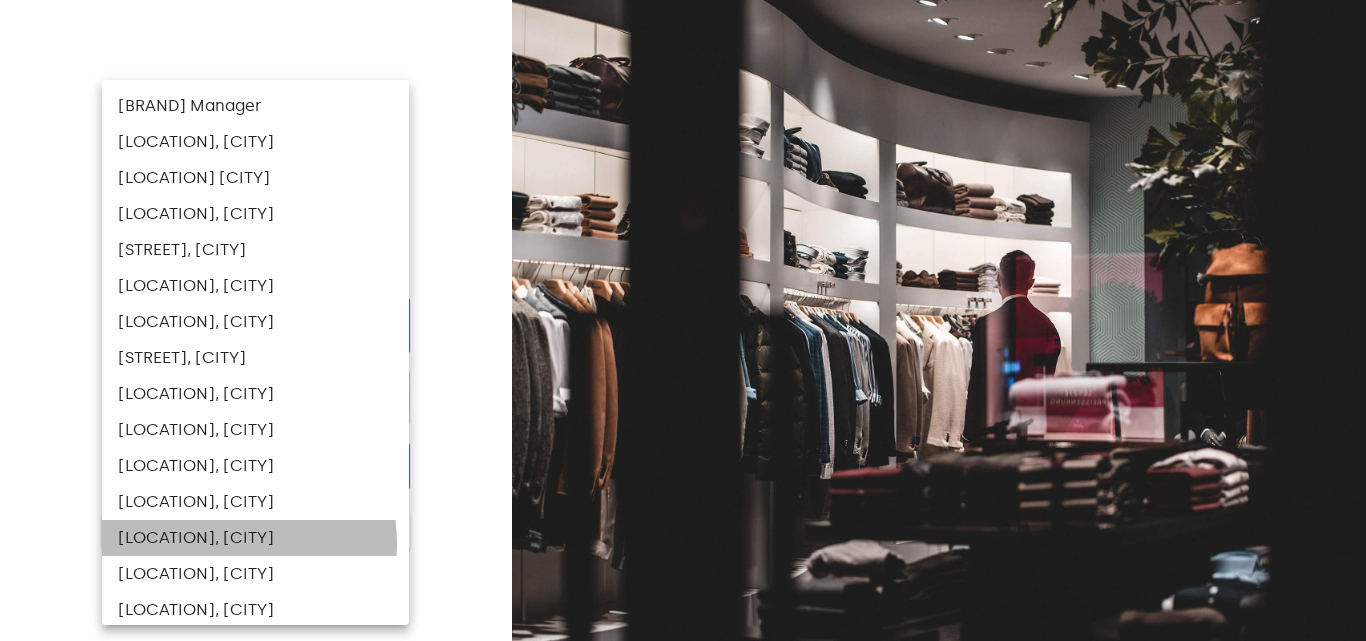 click on "Outlet, Vilnius" at bounding box center [255, 538] 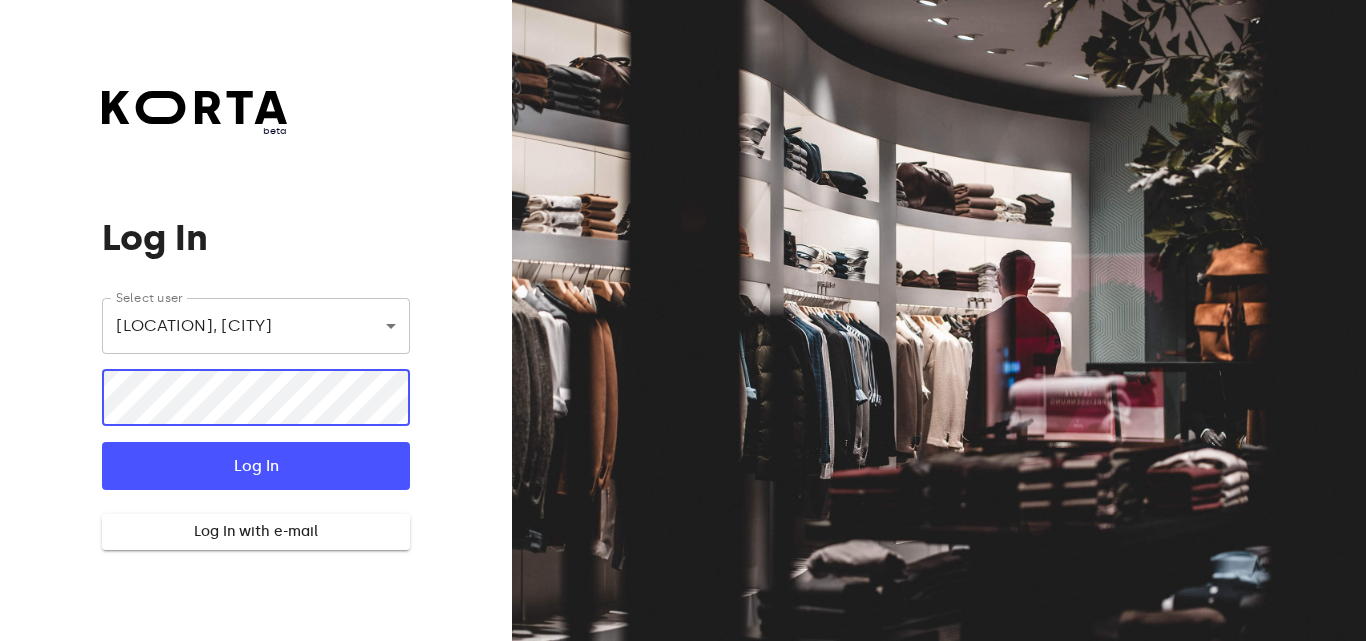 click on "Log In" at bounding box center (255, 466) 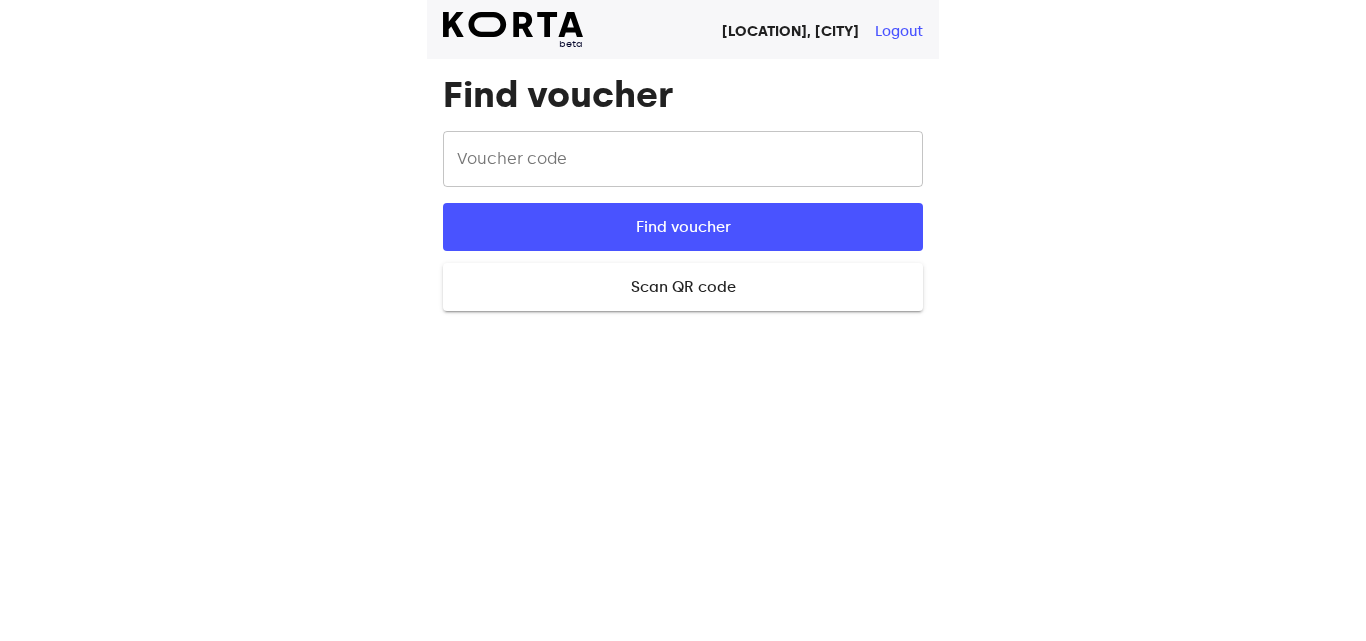 click at bounding box center (683, 159) 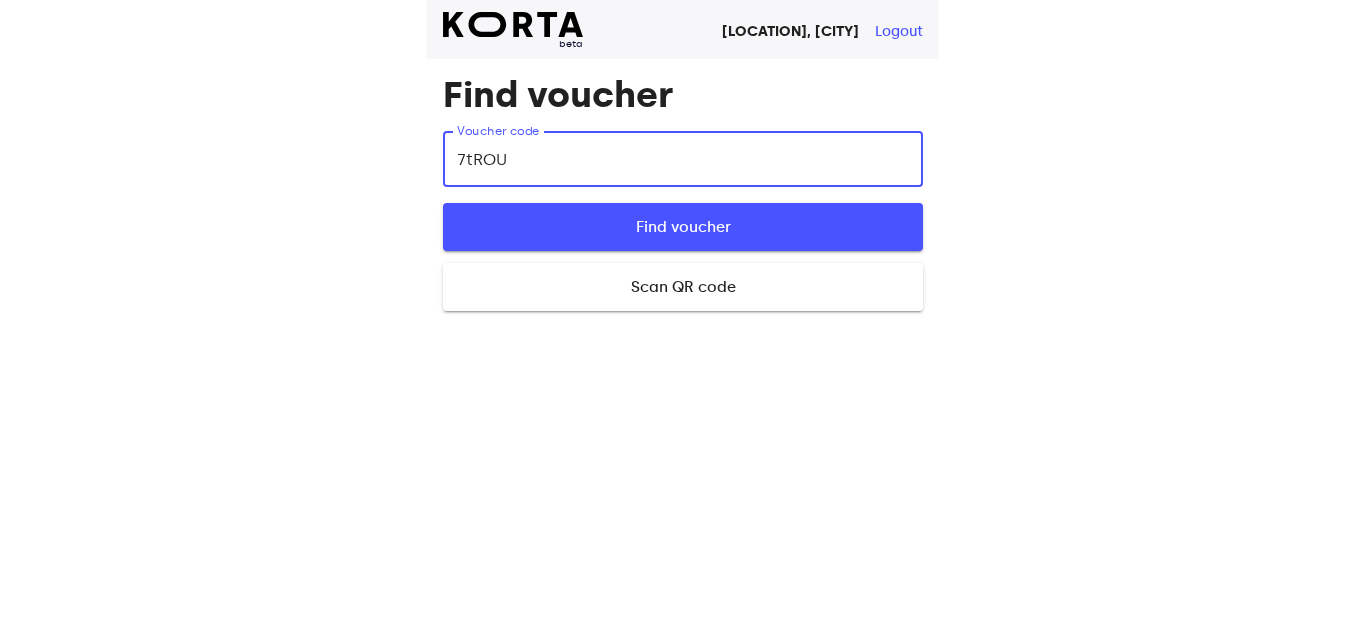 type on "7tROU" 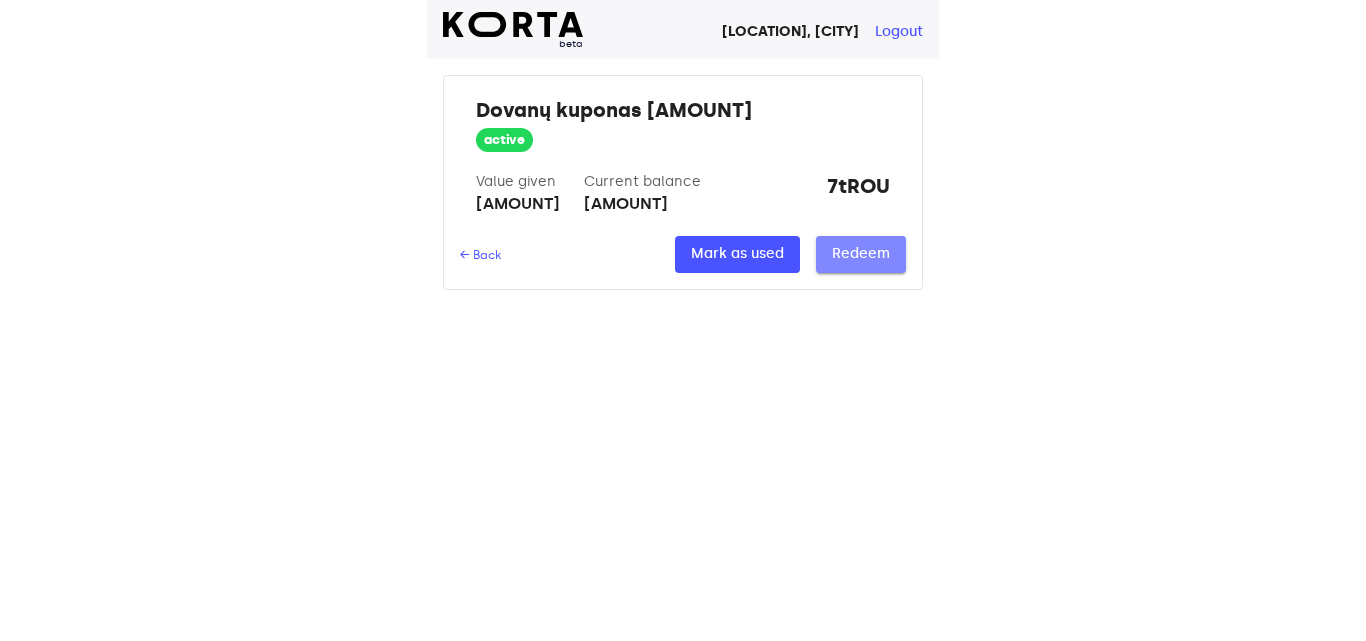 click on "Redeem" at bounding box center (861, 254) 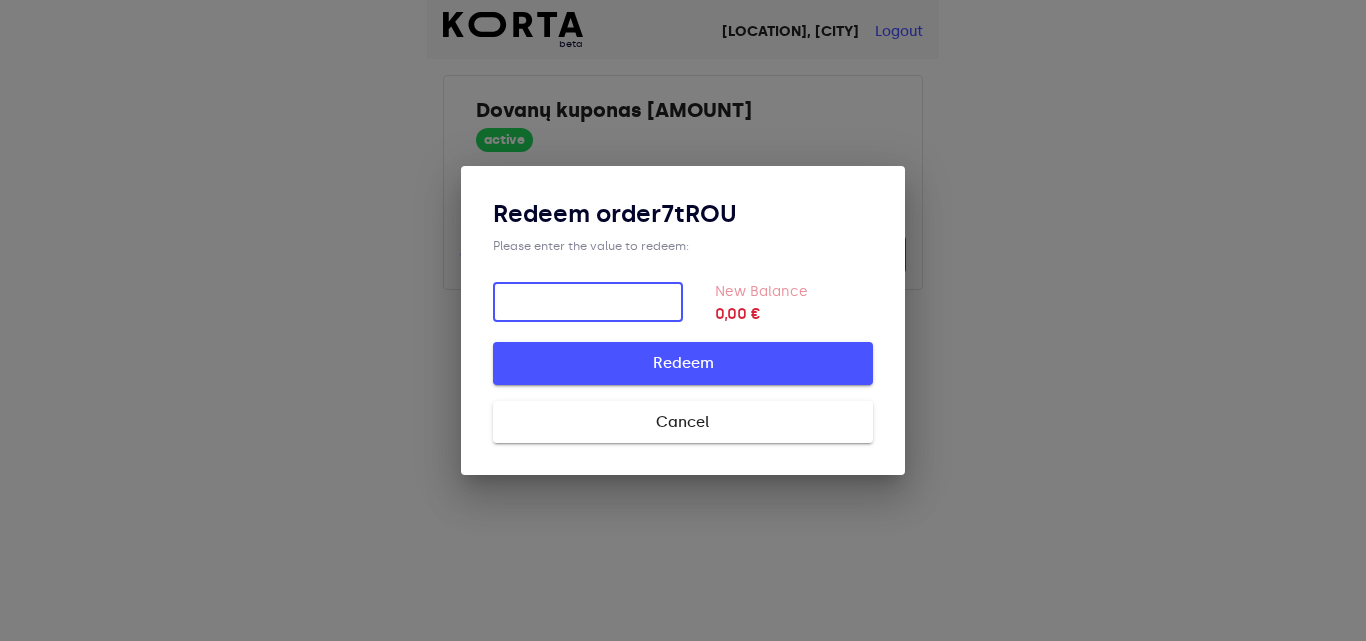 type on "150" 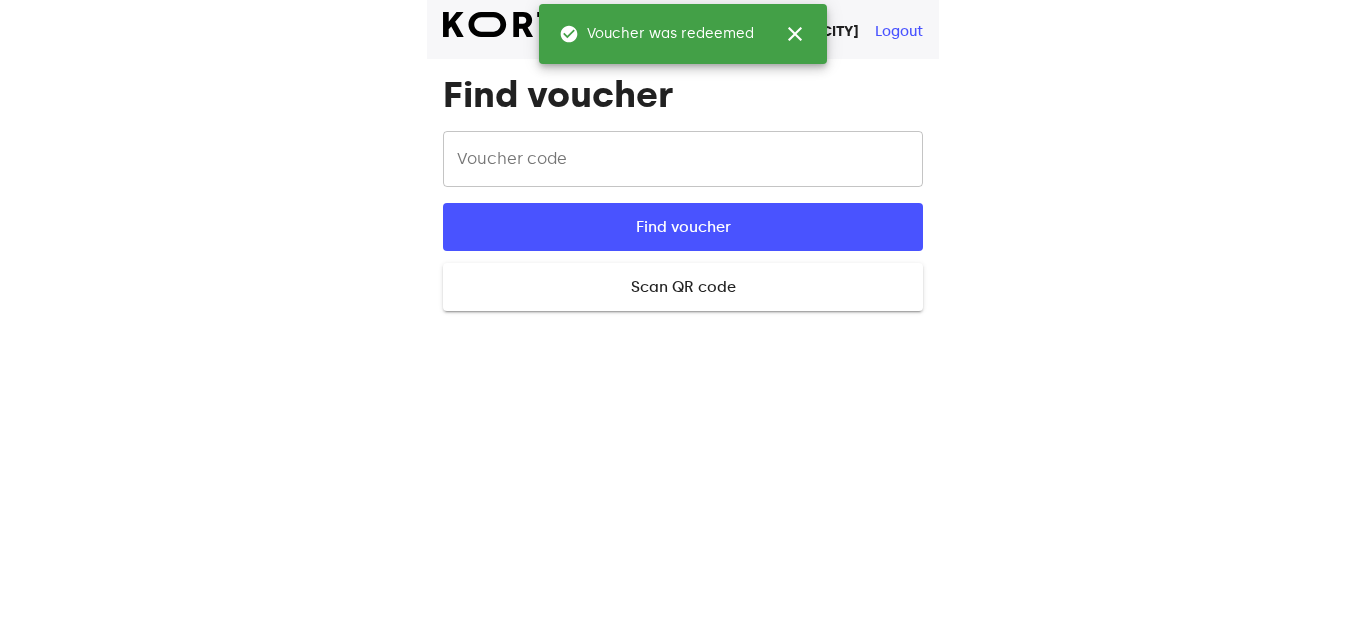 click at bounding box center [683, 159] 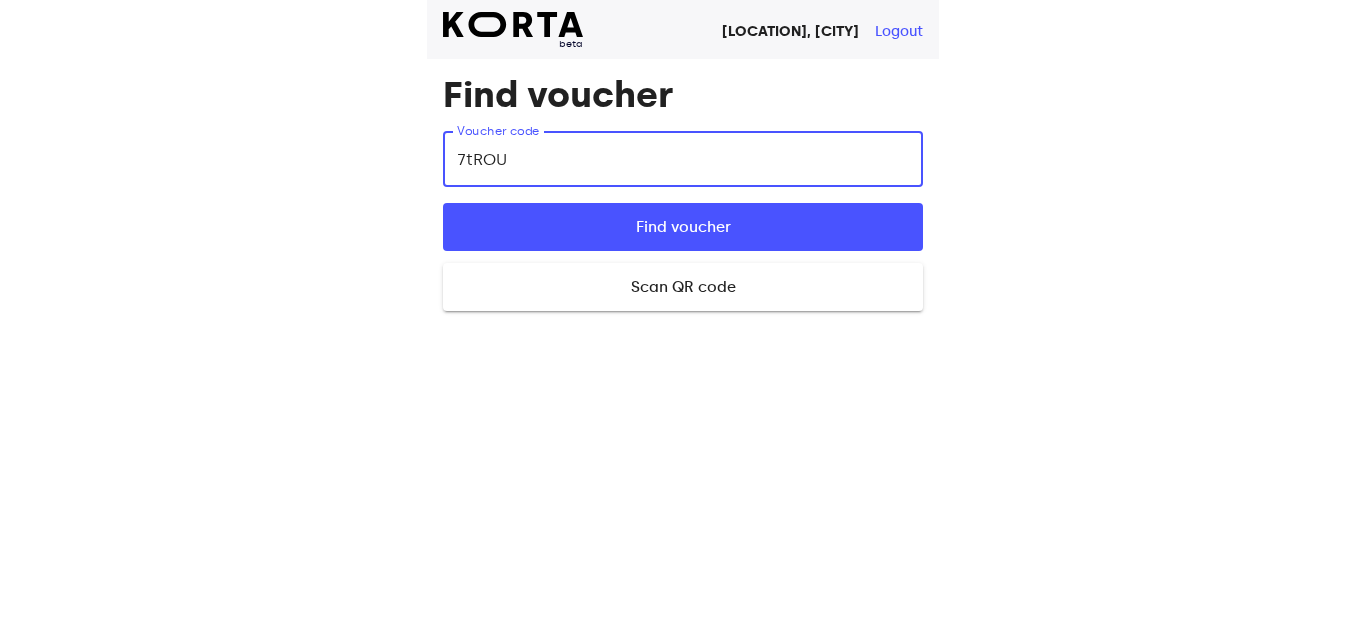 type on "7tROU" 